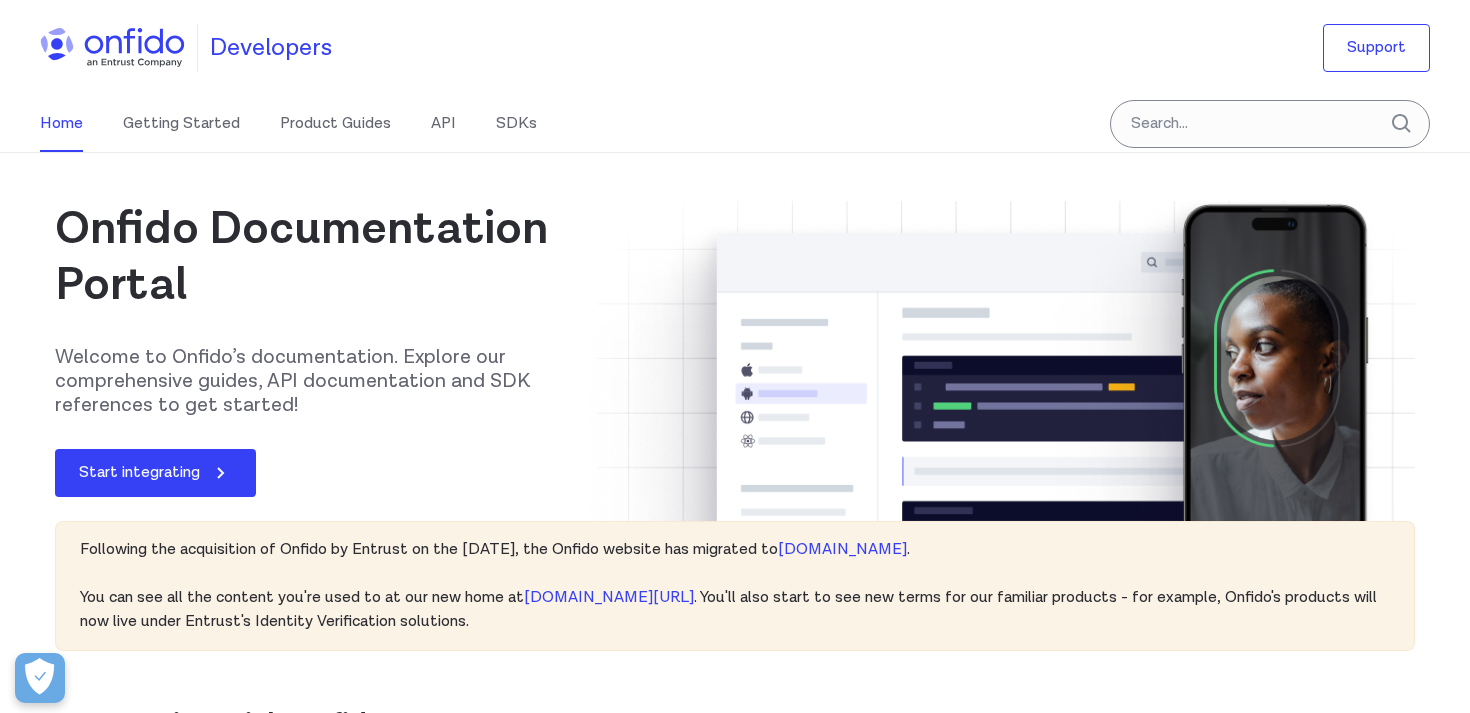 scroll, scrollTop: 0, scrollLeft: 0, axis: both 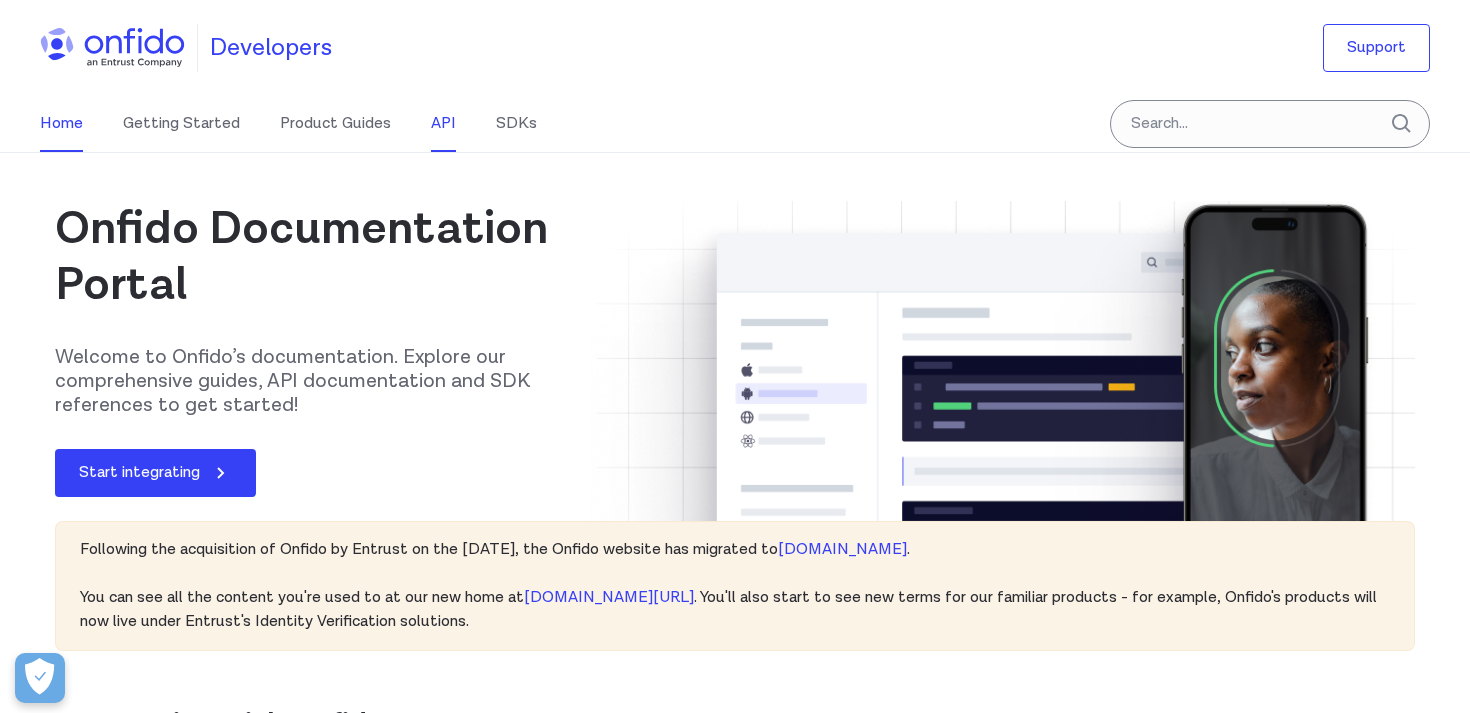 click on "API" at bounding box center [443, 124] 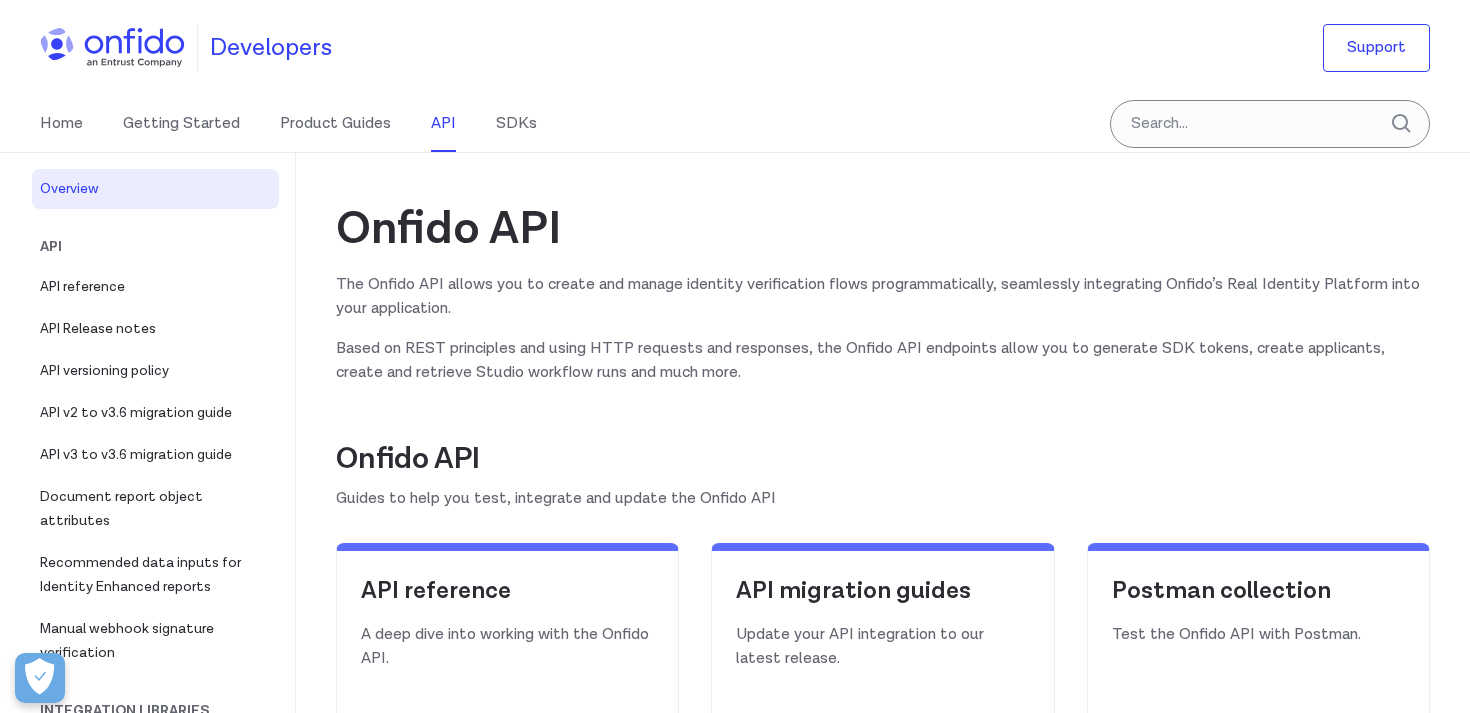 scroll, scrollTop: 0, scrollLeft: 0, axis: both 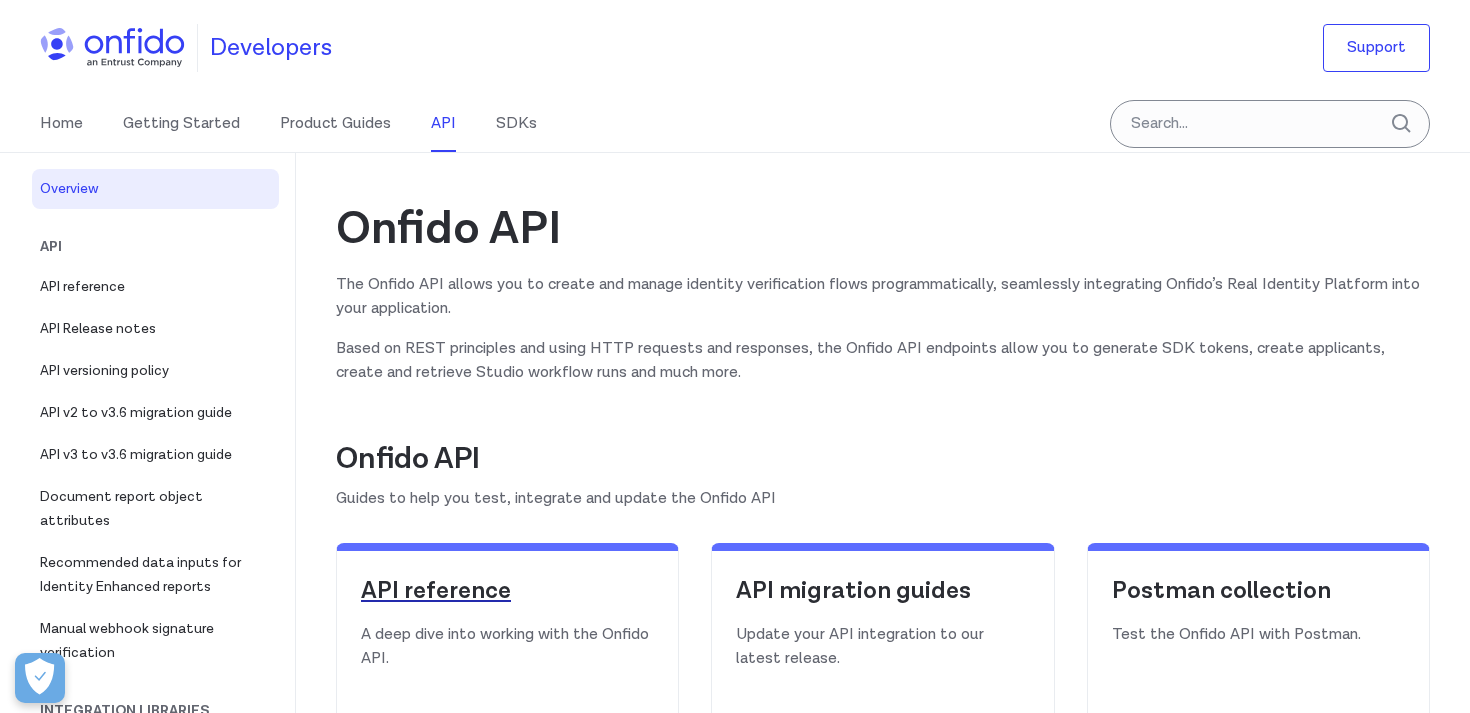 click on "API reference" at bounding box center (507, 591) 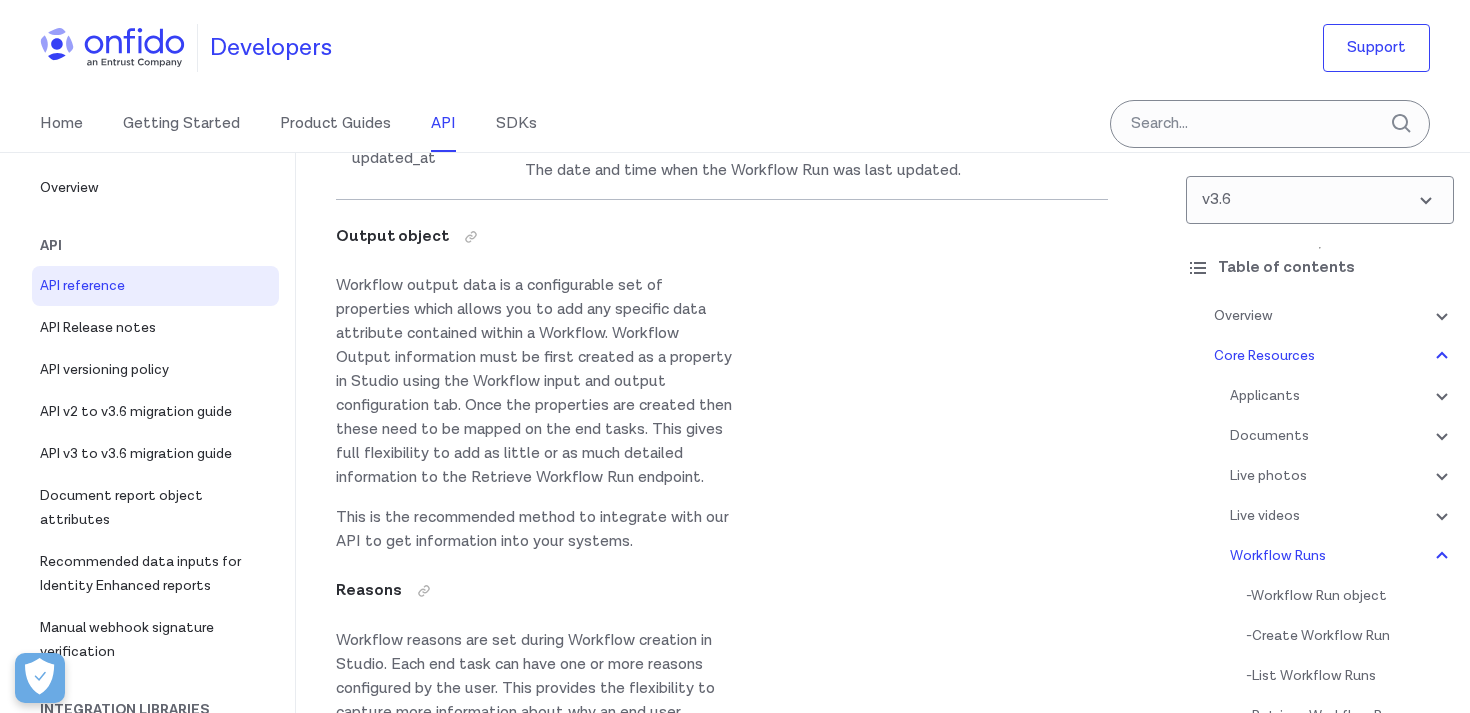 scroll, scrollTop: 48778, scrollLeft: 0, axis: vertical 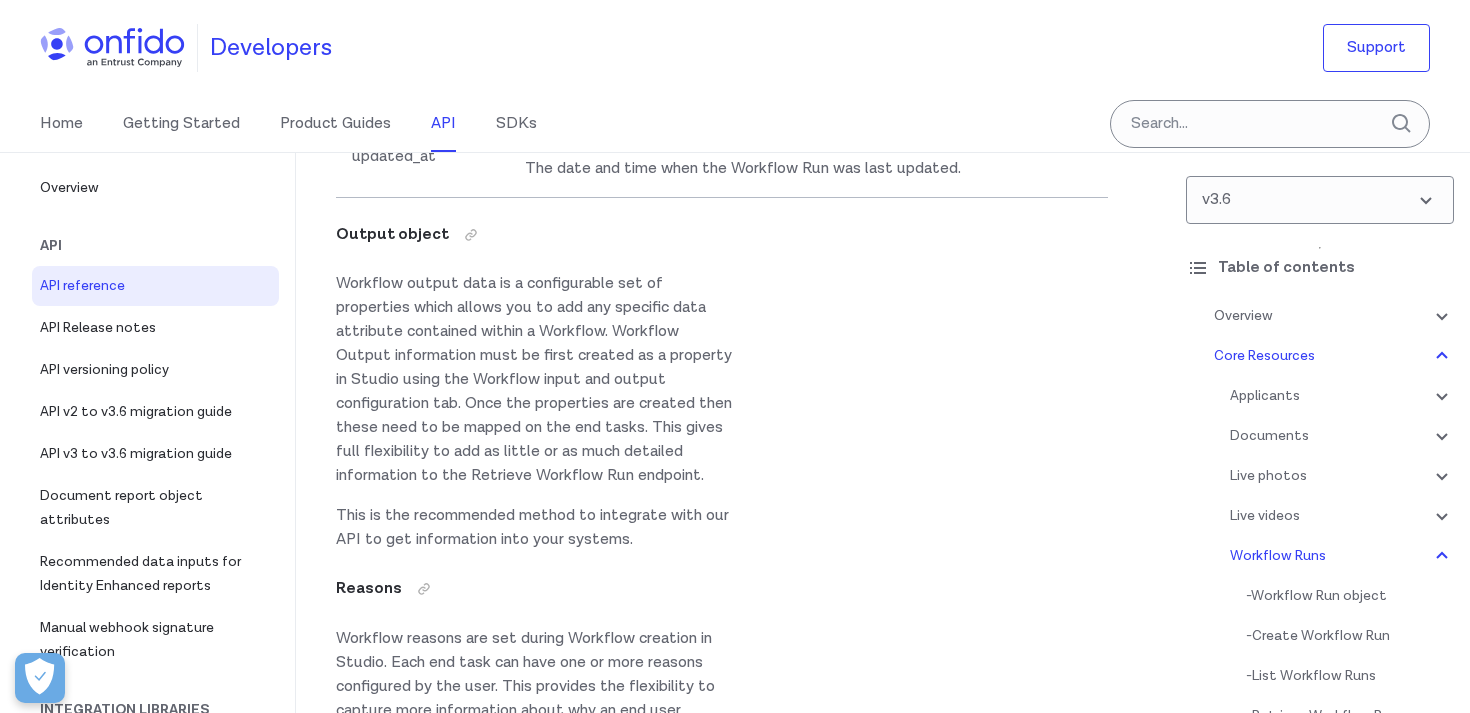 click on "awaiting_input" at bounding box center (412, -1737) 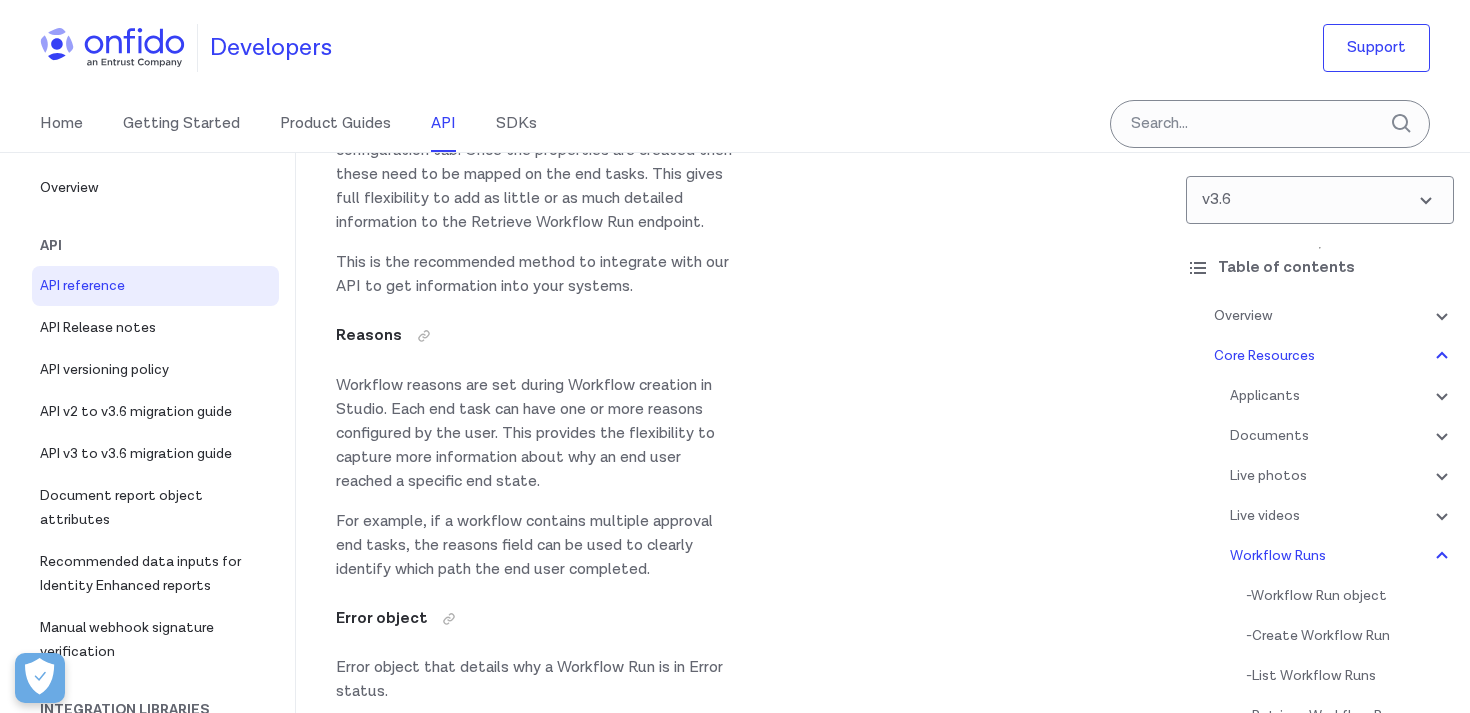 scroll, scrollTop: 49034, scrollLeft: 0, axis: vertical 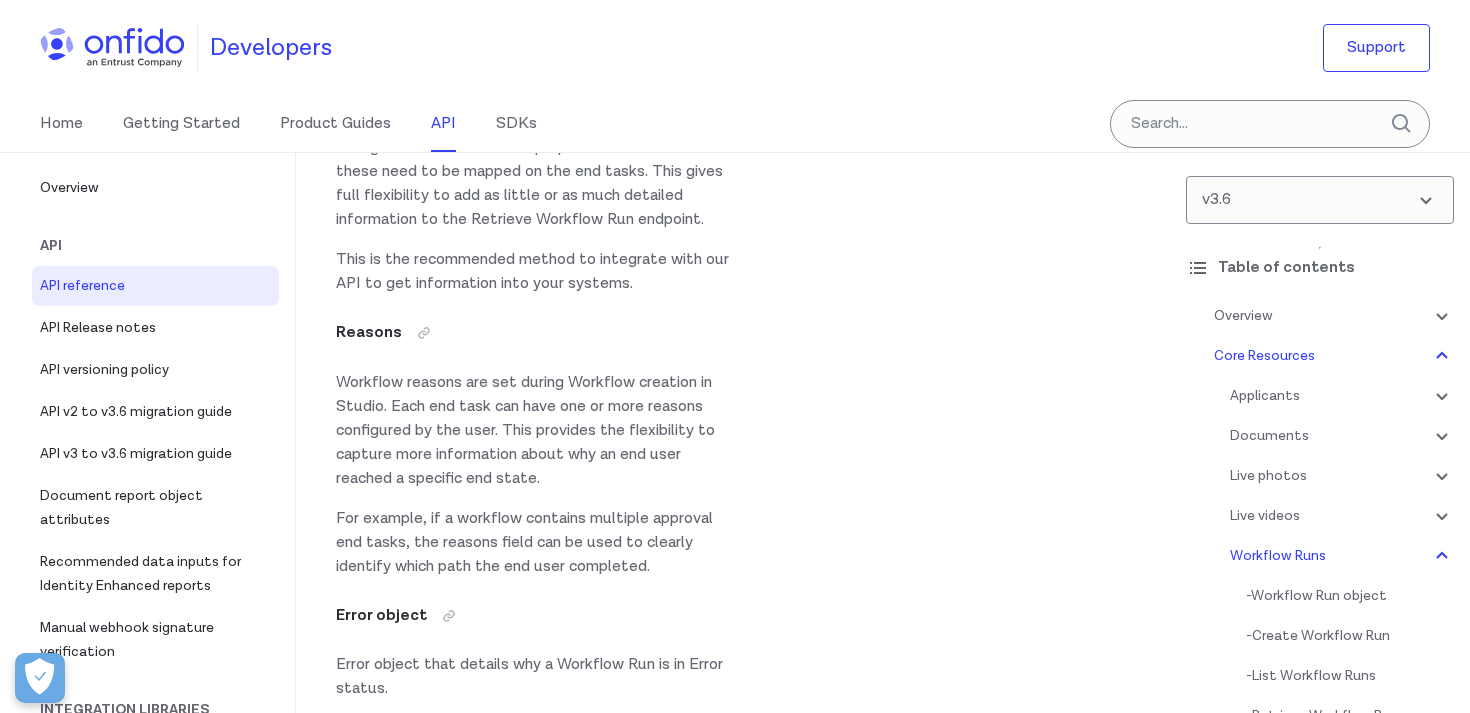 click on "declined" at bounding box center (412, -1535) 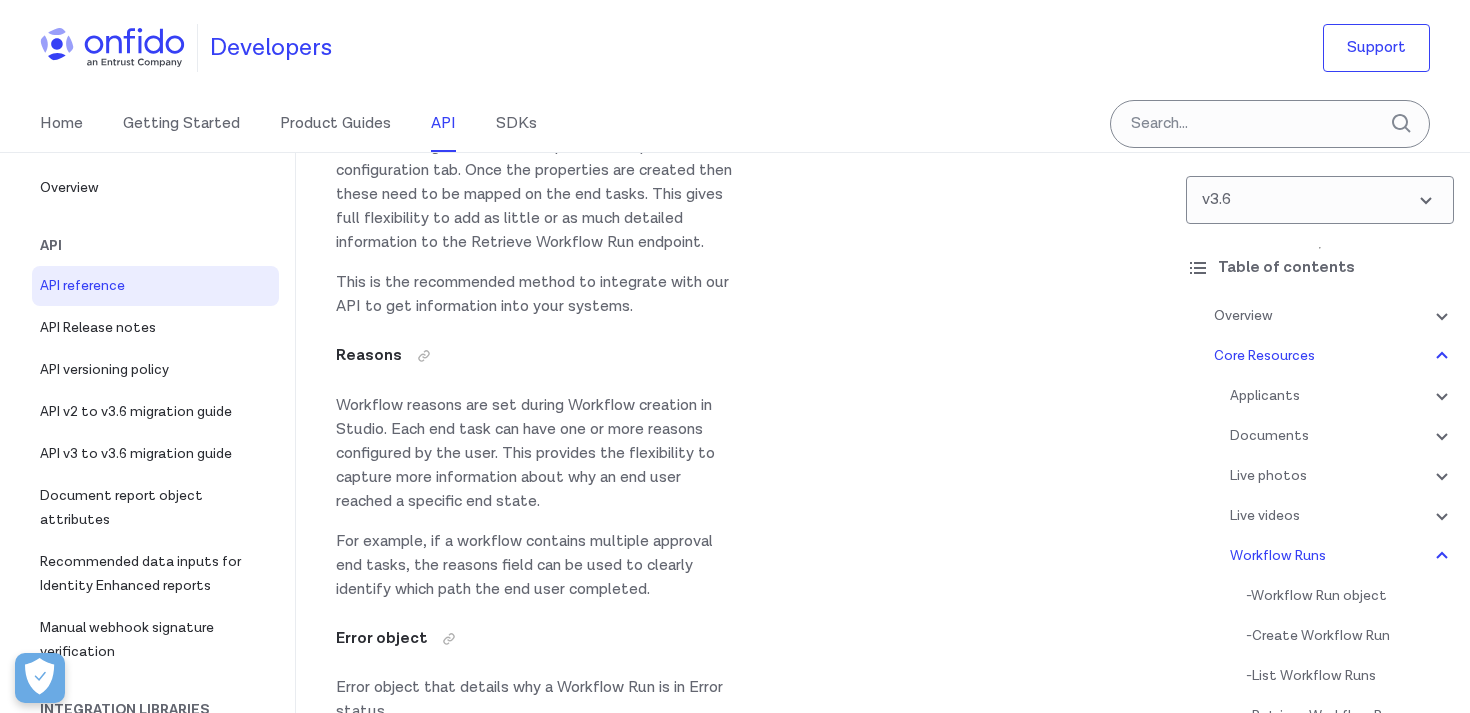 scroll, scrollTop: 49021, scrollLeft: 0, axis: vertical 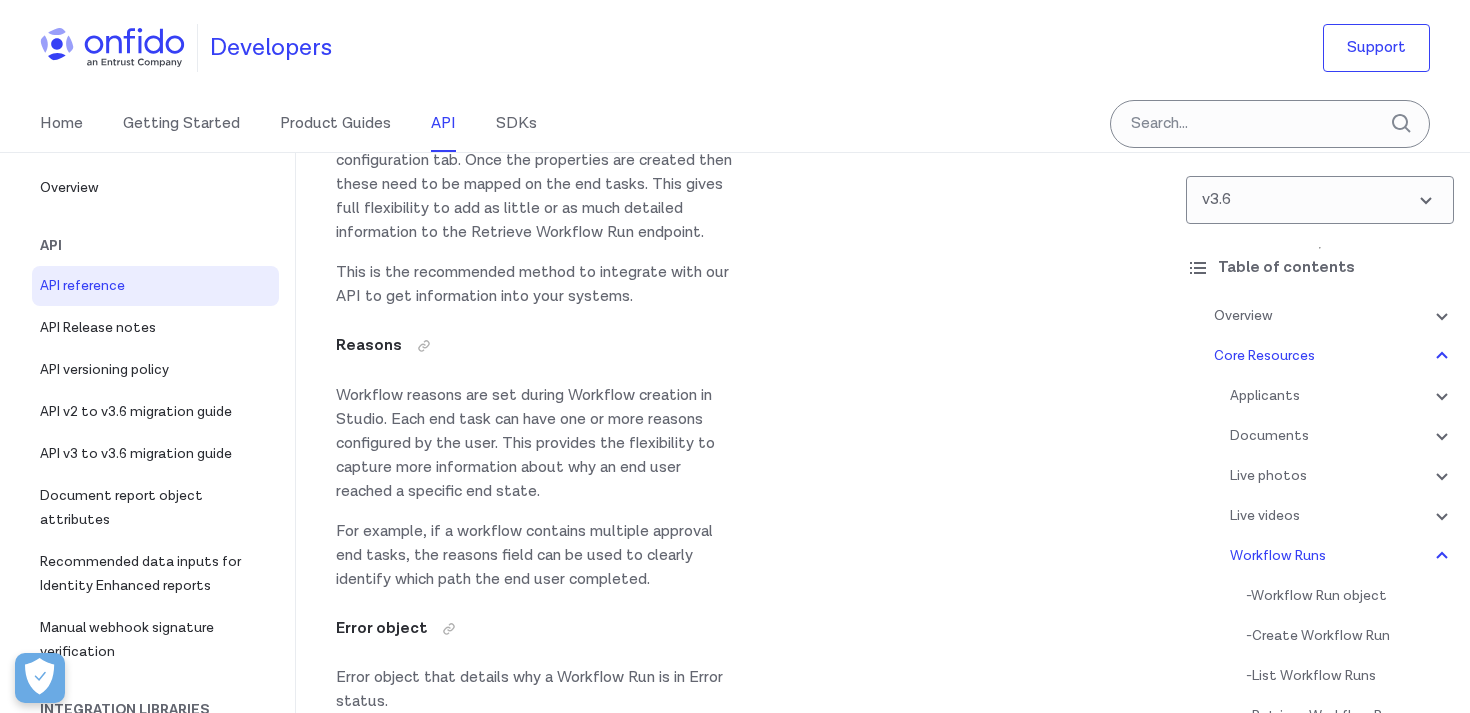 drag, startPoint x: 624, startPoint y: 493, endPoint x: 502, endPoint y: 463, distance: 125.63439 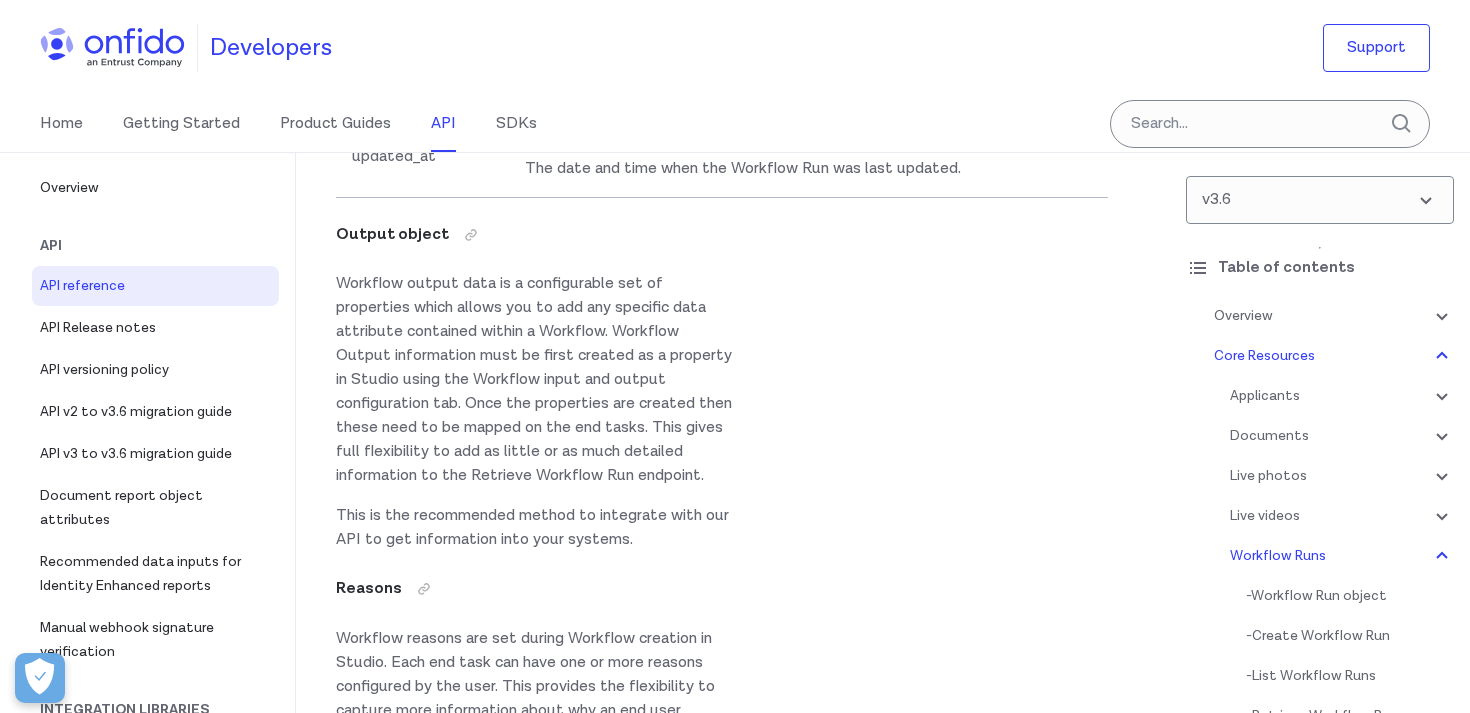 scroll, scrollTop: 48761, scrollLeft: 0, axis: vertical 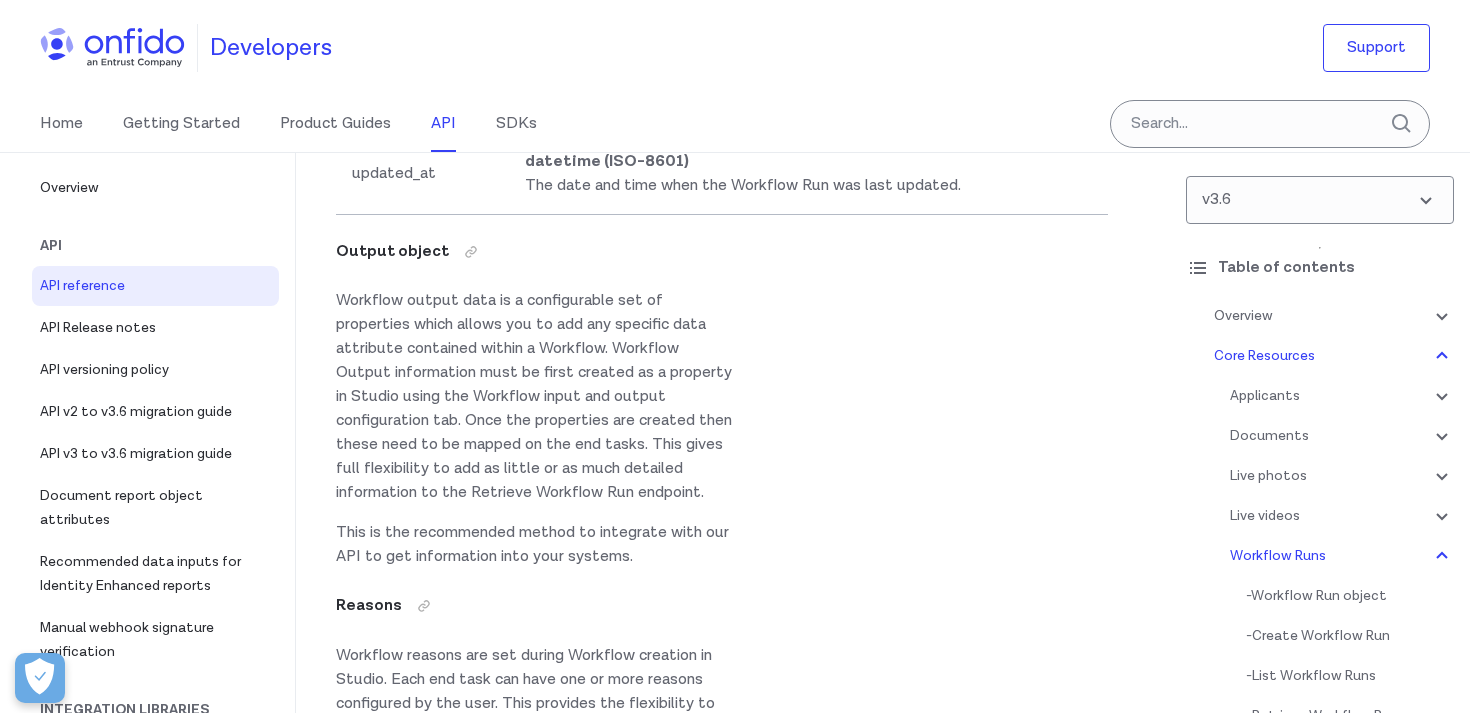 drag, startPoint x: 503, startPoint y: 361, endPoint x: 916, endPoint y: 363, distance: 413.00485 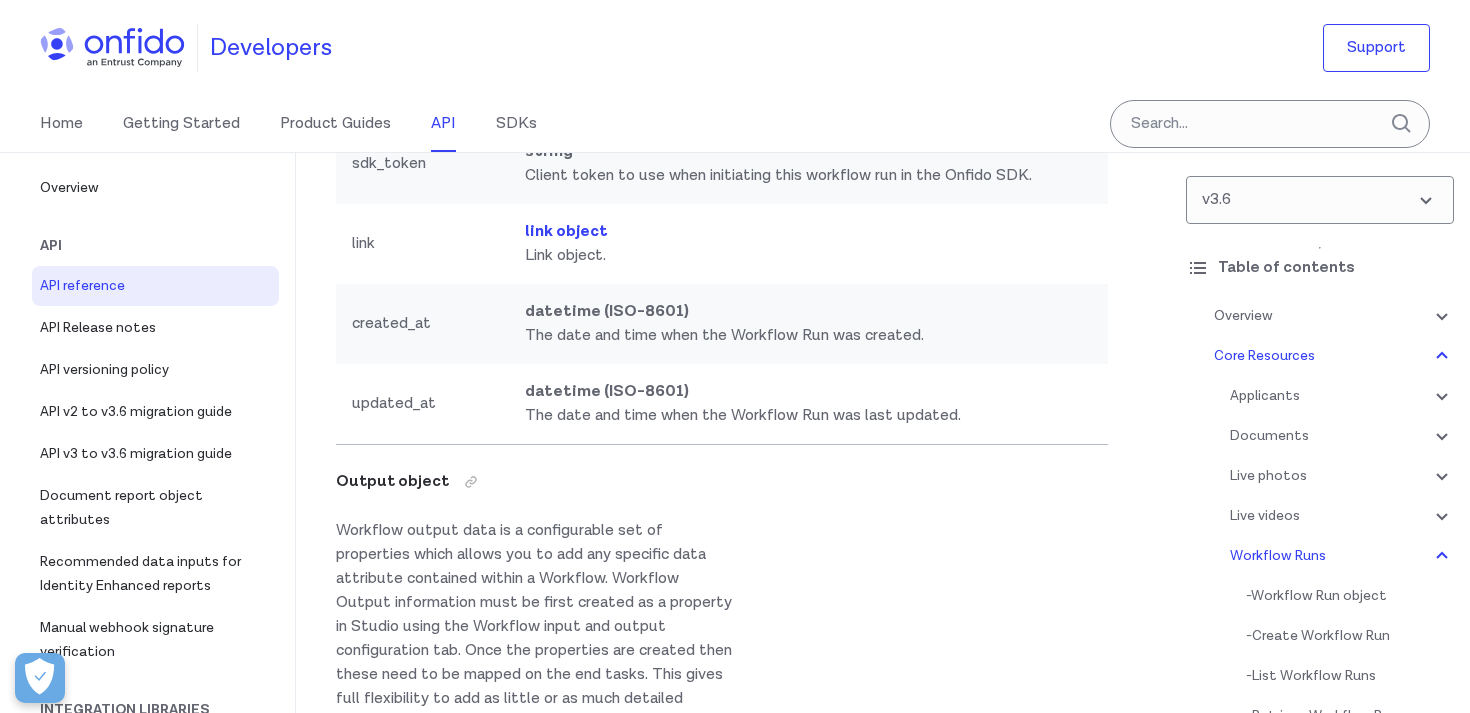 scroll, scrollTop: 48529, scrollLeft: 0, axis: vertical 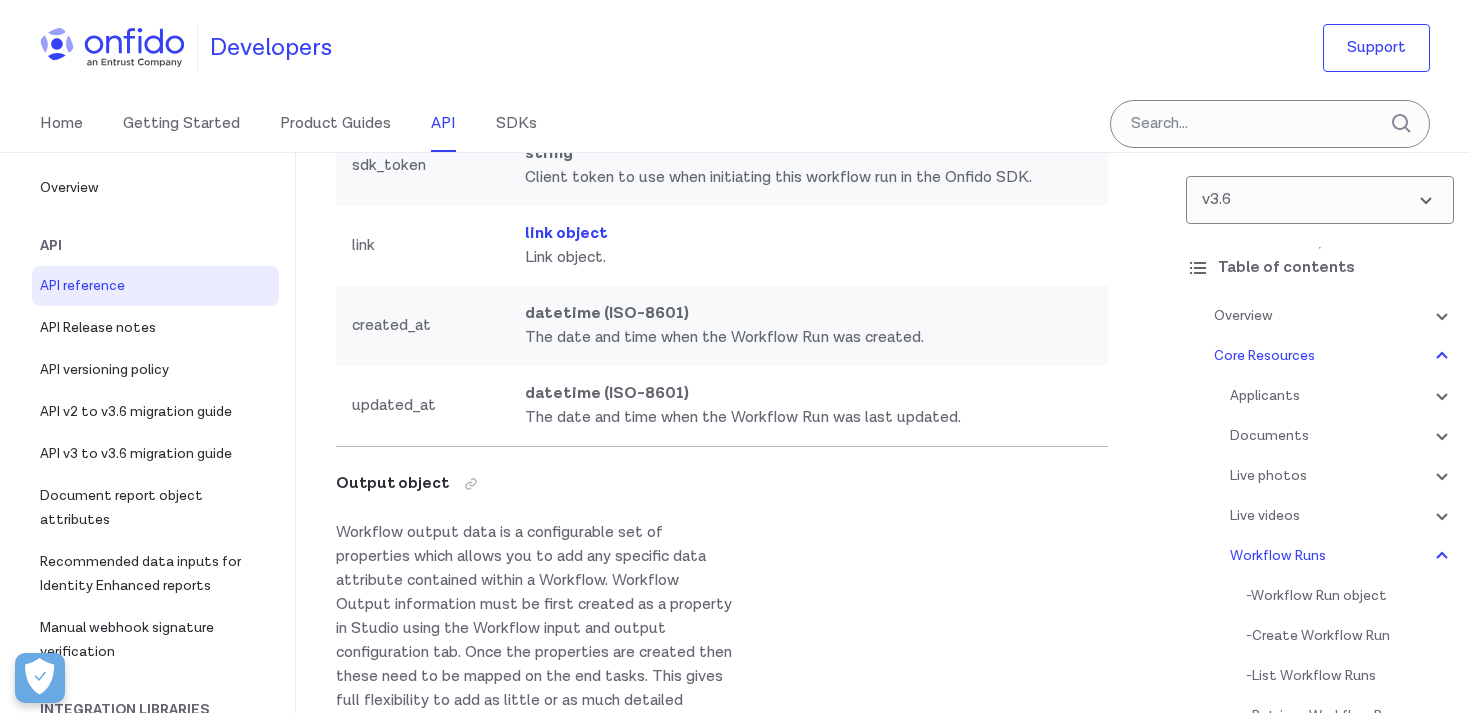 drag, startPoint x: 339, startPoint y: 291, endPoint x: 1028, endPoint y: 289, distance: 689.0029 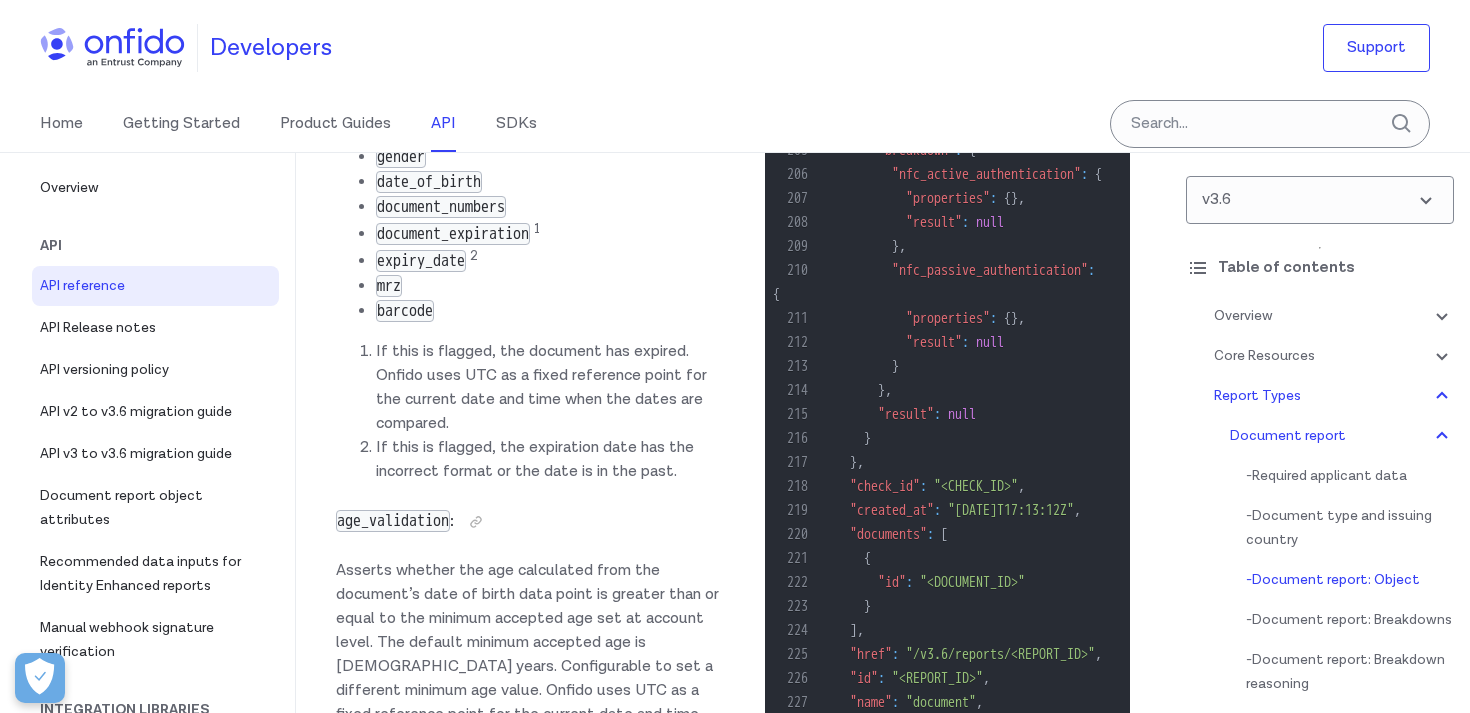 scroll, scrollTop: 87438, scrollLeft: 0, axis: vertical 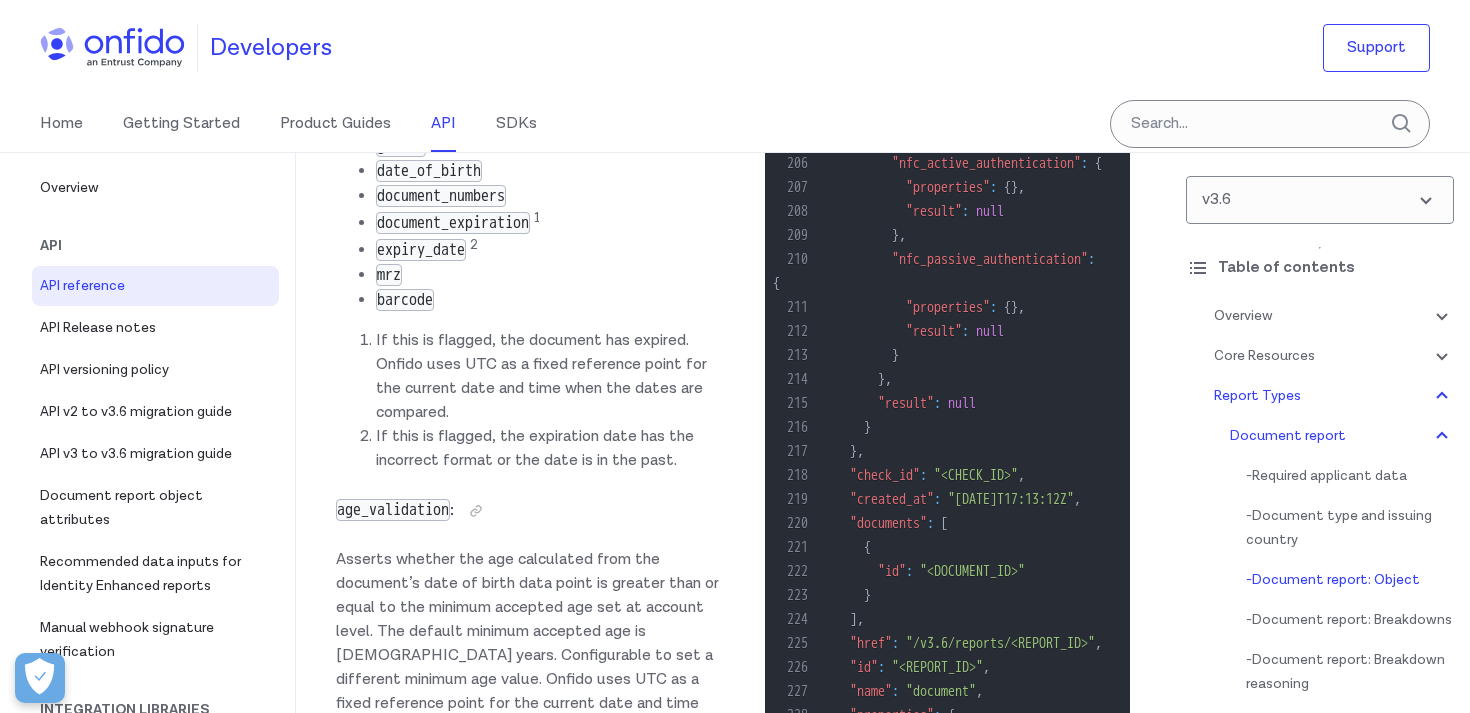 drag, startPoint x: 458, startPoint y: 260, endPoint x: 486, endPoint y: 378, distance: 121.27654 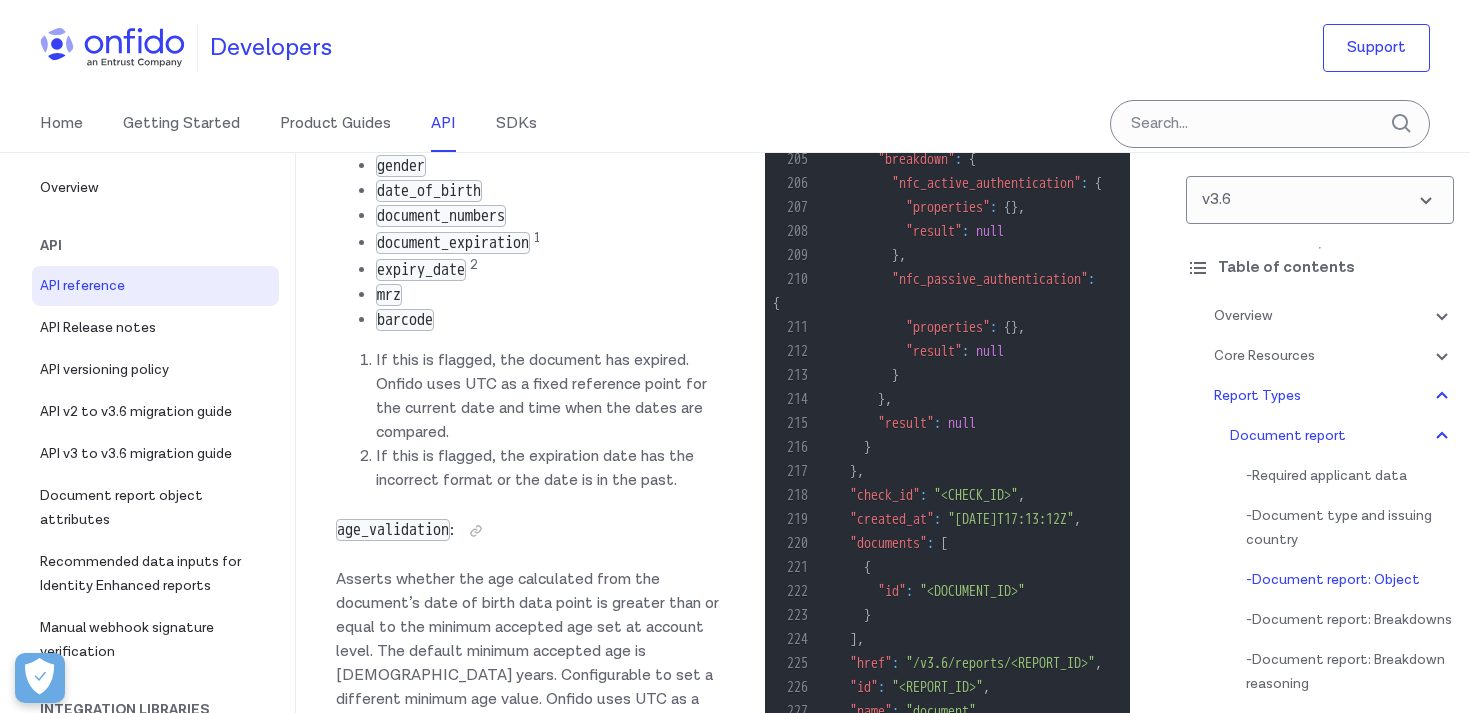 scroll, scrollTop: 87410, scrollLeft: 0, axis: vertical 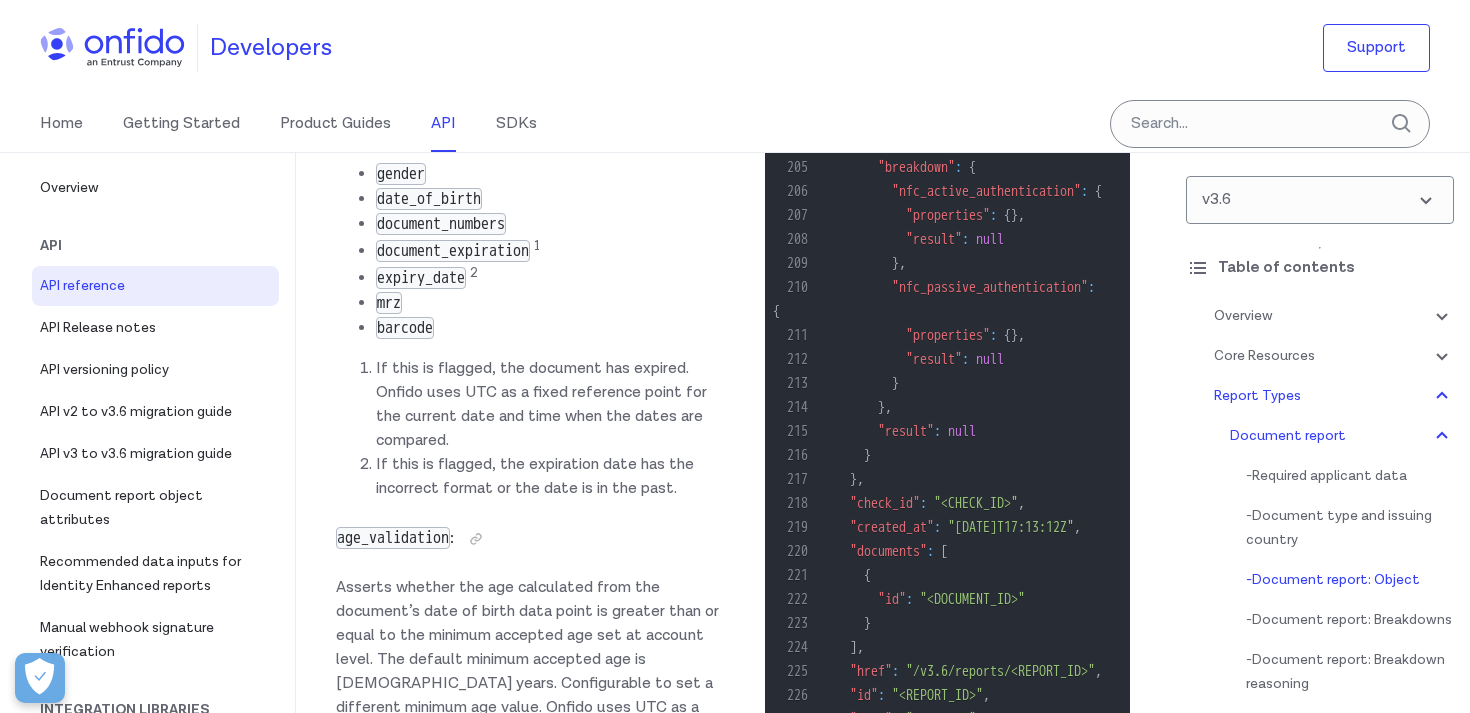 drag, startPoint x: 566, startPoint y: 242, endPoint x: 457, endPoint y: 208, distance: 114.17968 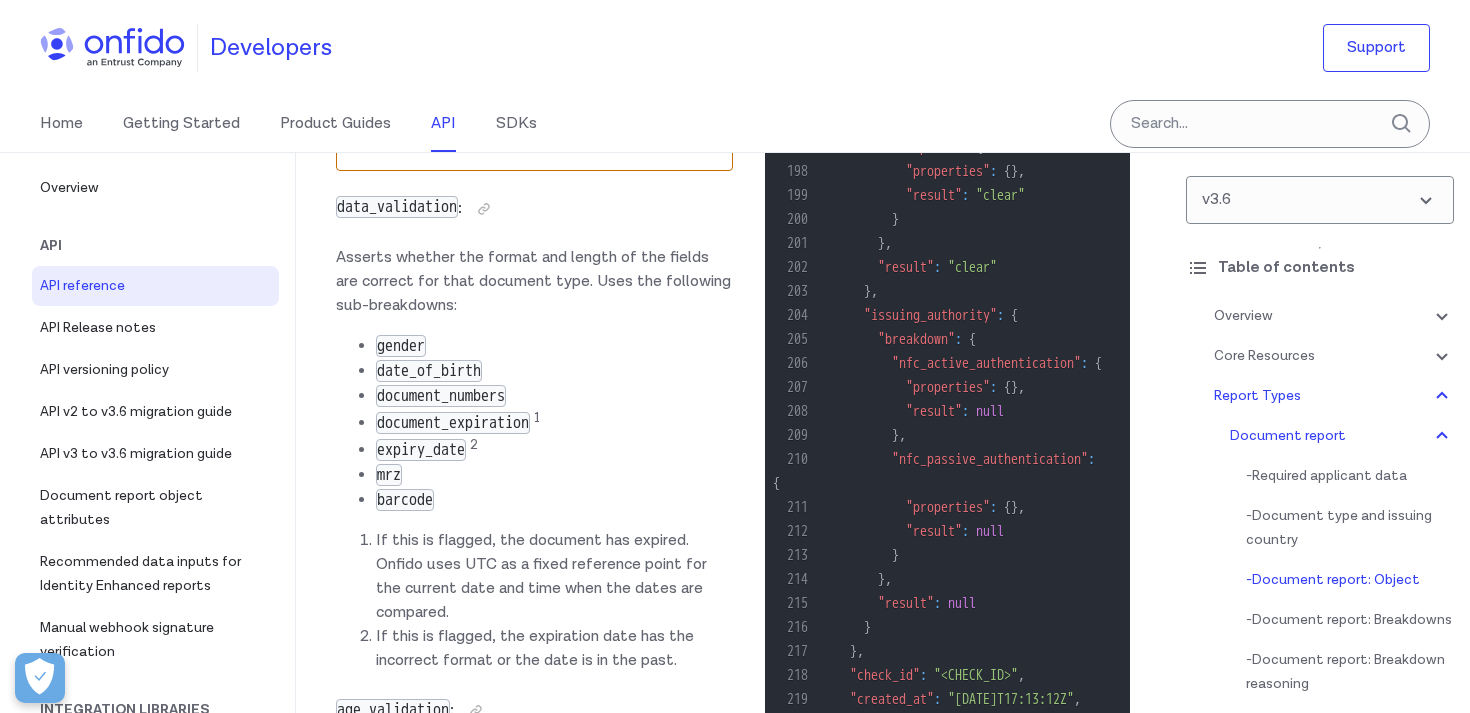 scroll, scrollTop: 87189, scrollLeft: 0, axis: vertical 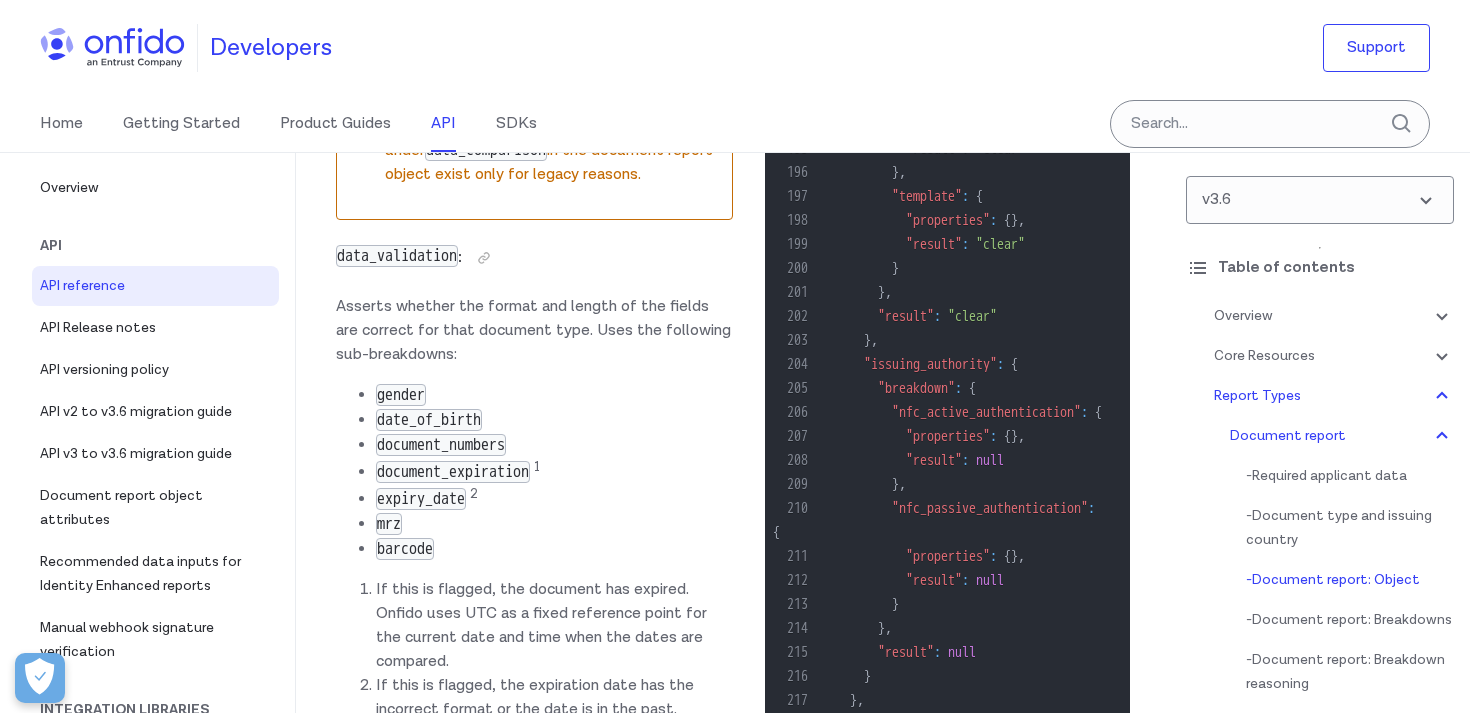 drag, startPoint x: 462, startPoint y: 282, endPoint x: 533, endPoint y: 353, distance: 100.409164 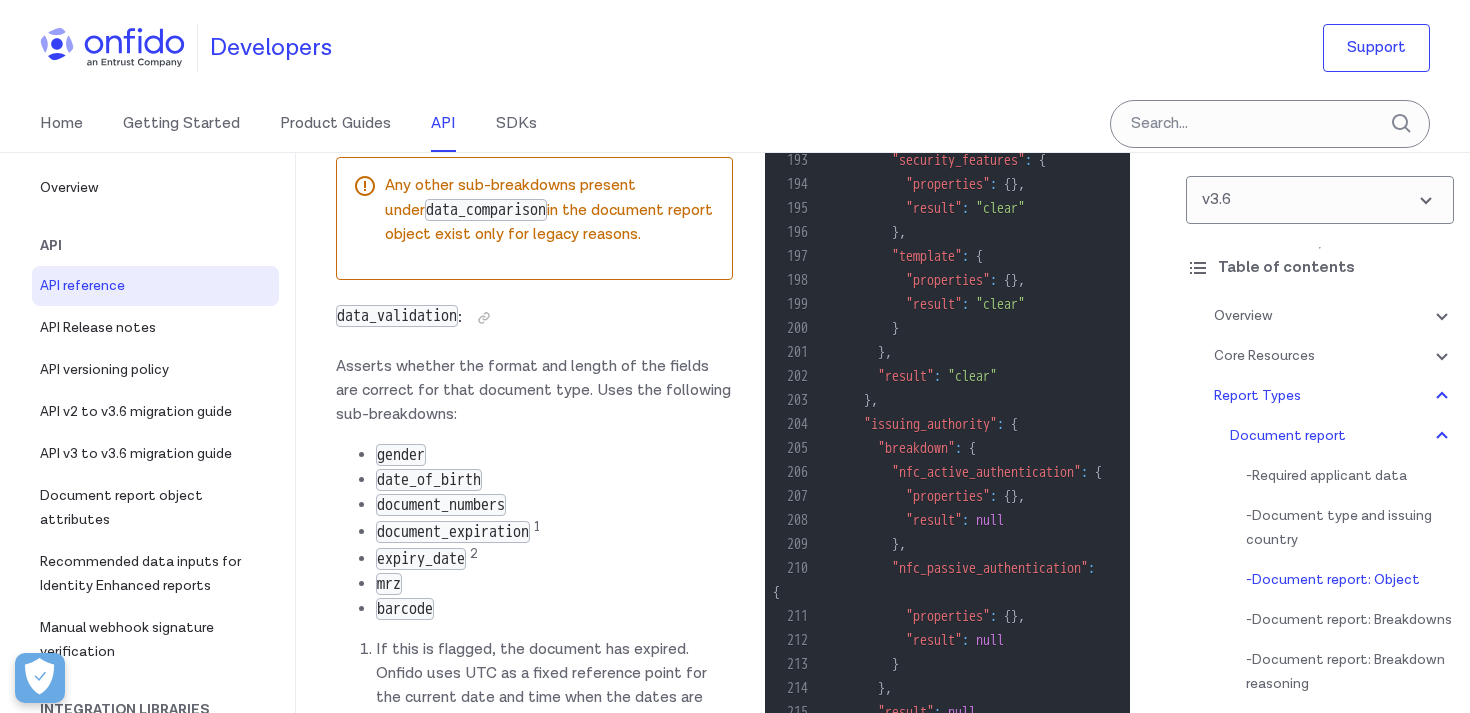 scroll, scrollTop: 87117, scrollLeft: 0, axis: vertical 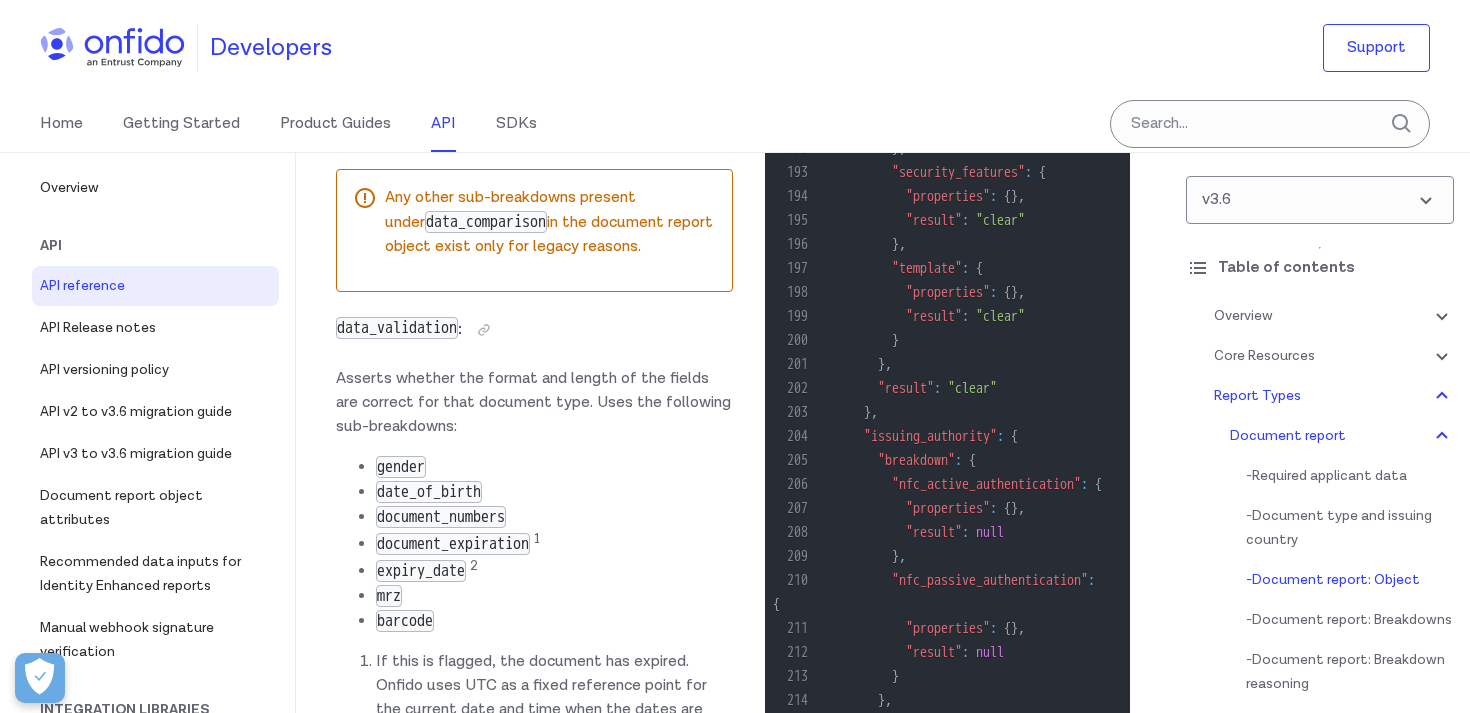 drag, startPoint x: 450, startPoint y: 196, endPoint x: 537, endPoint y: 247, distance: 100.84642 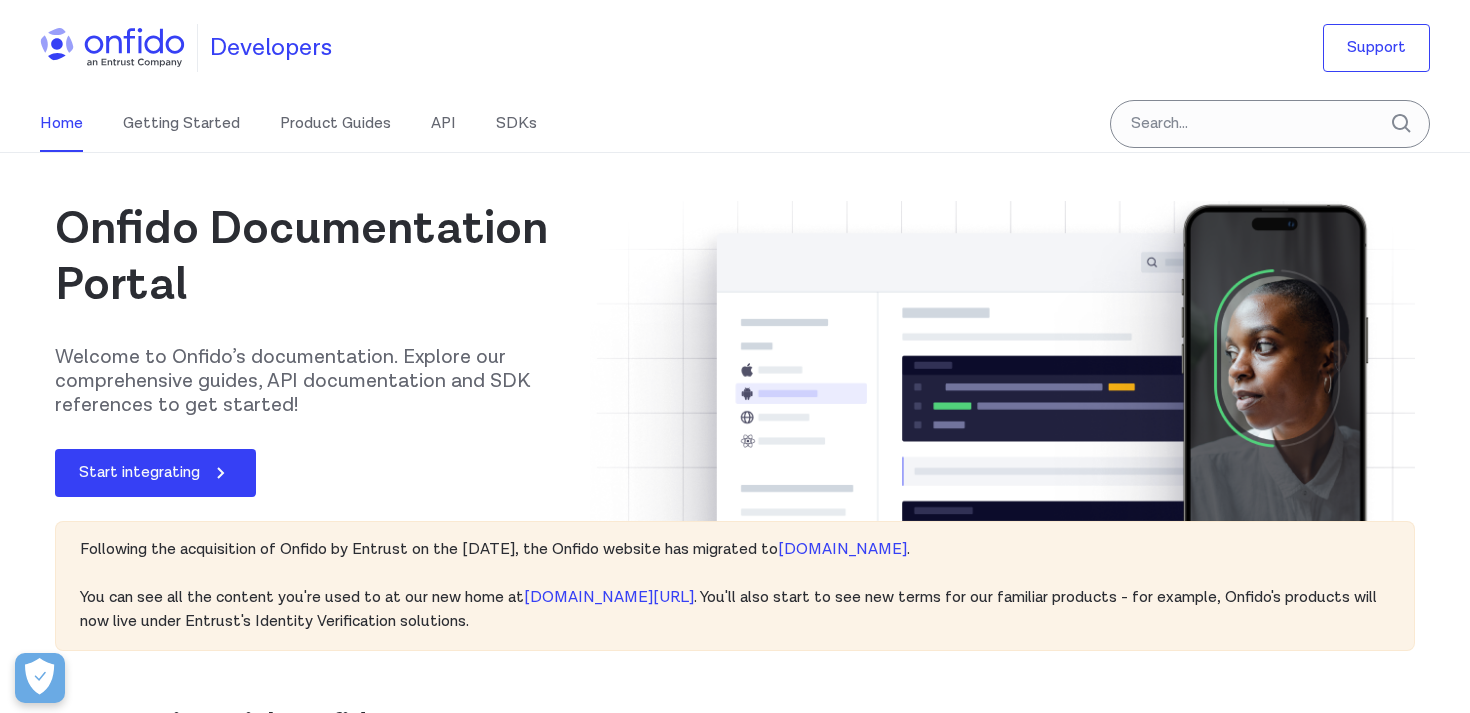 click on "API" at bounding box center (443, 124) 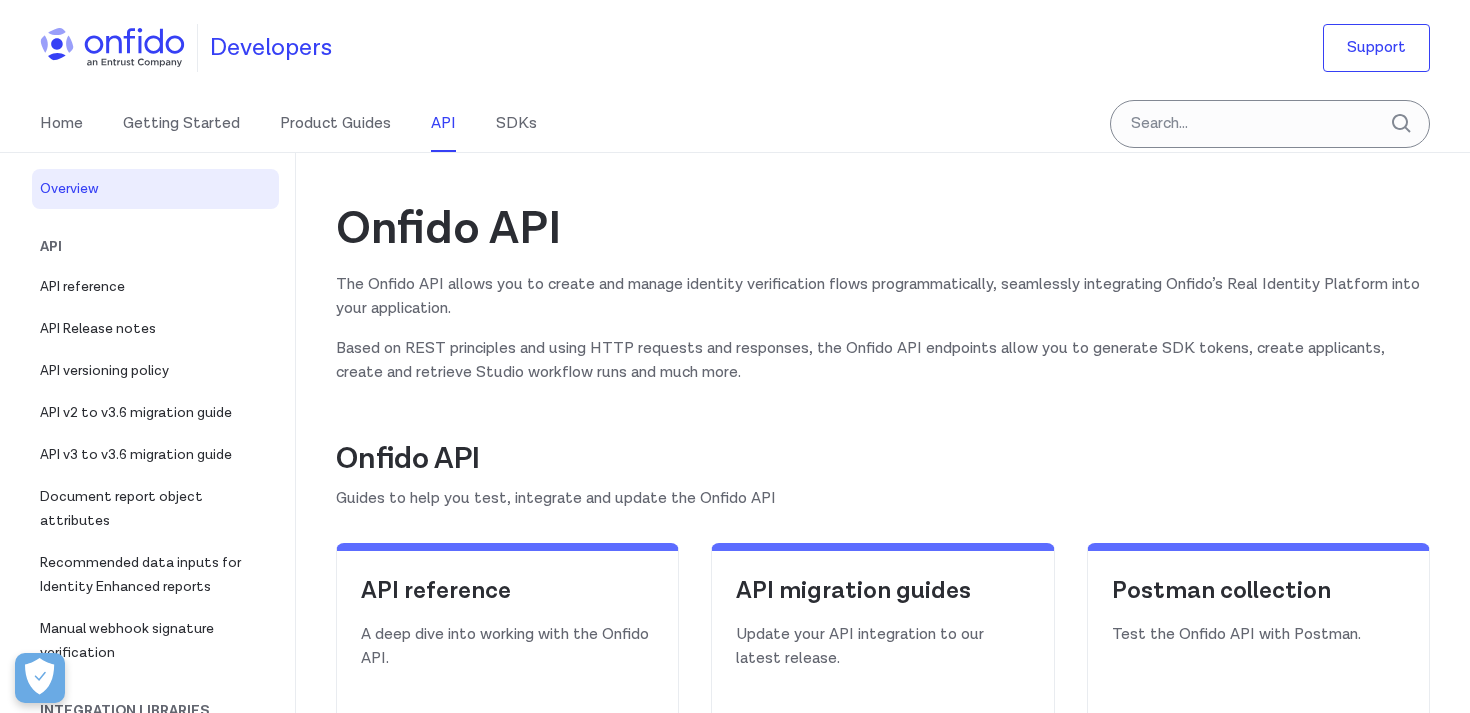 scroll, scrollTop: 0, scrollLeft: 0, axis: both 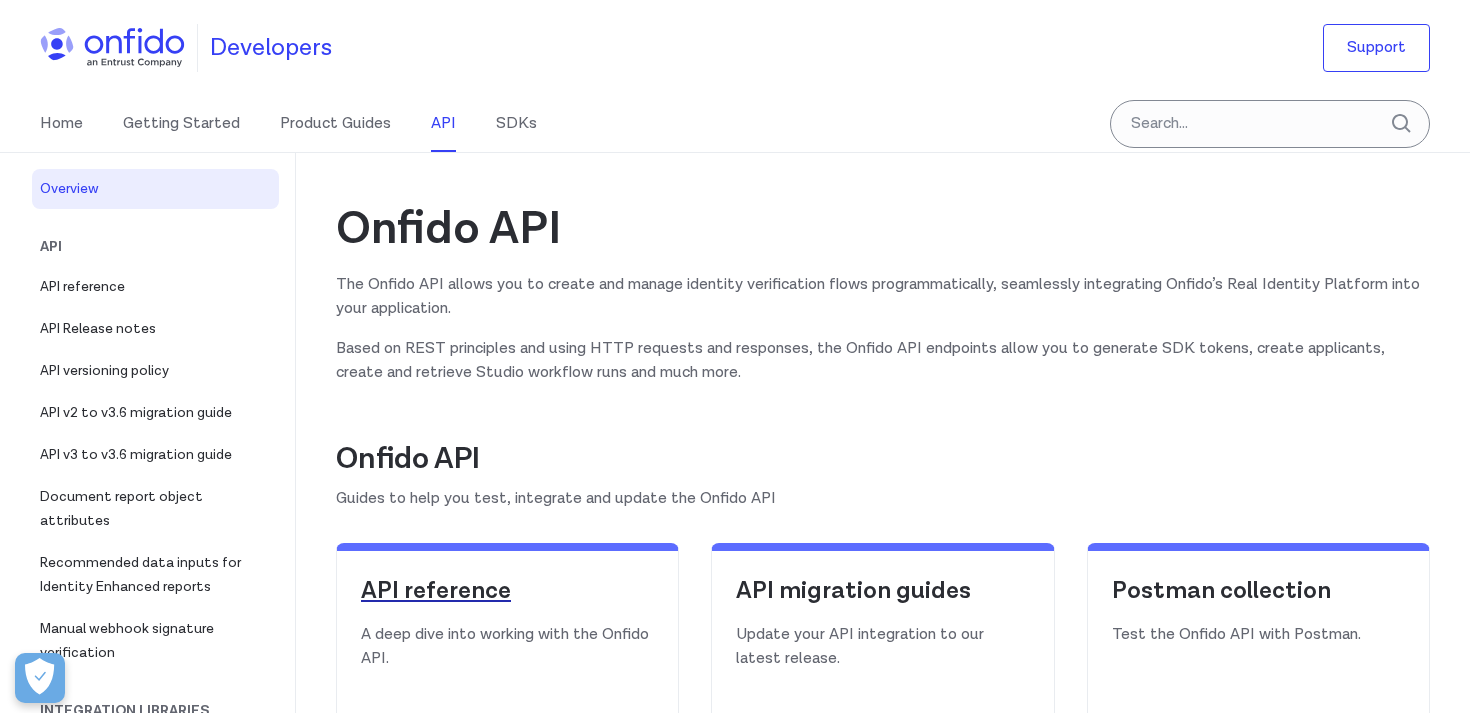 click on "API reference" at bounding box center [507, 591] 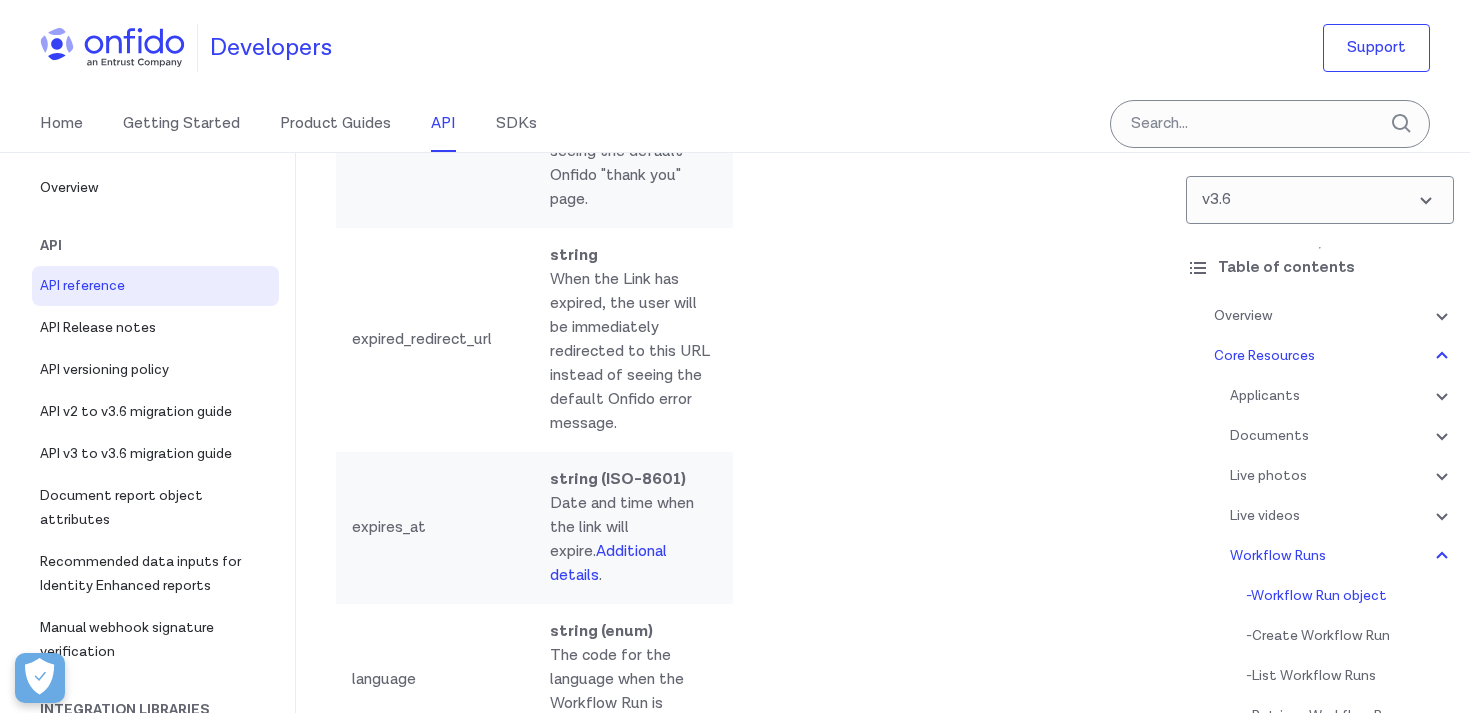 scroll, scrollTop: 55151, scrollLeft: 0, axis: vertical 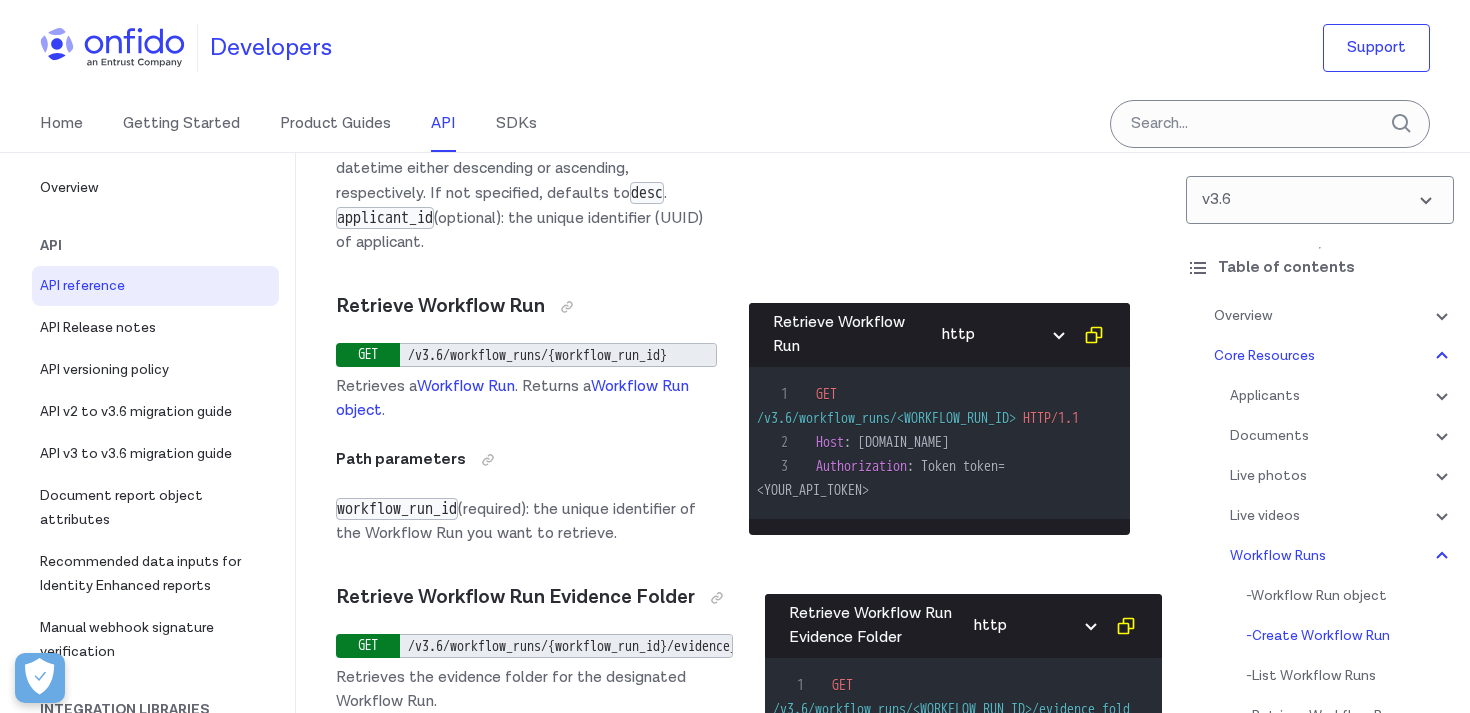drag, startPoint x: 590, startPoint y: 388, endPoint x: 500, endPoint y: 362, distance: 93.680305 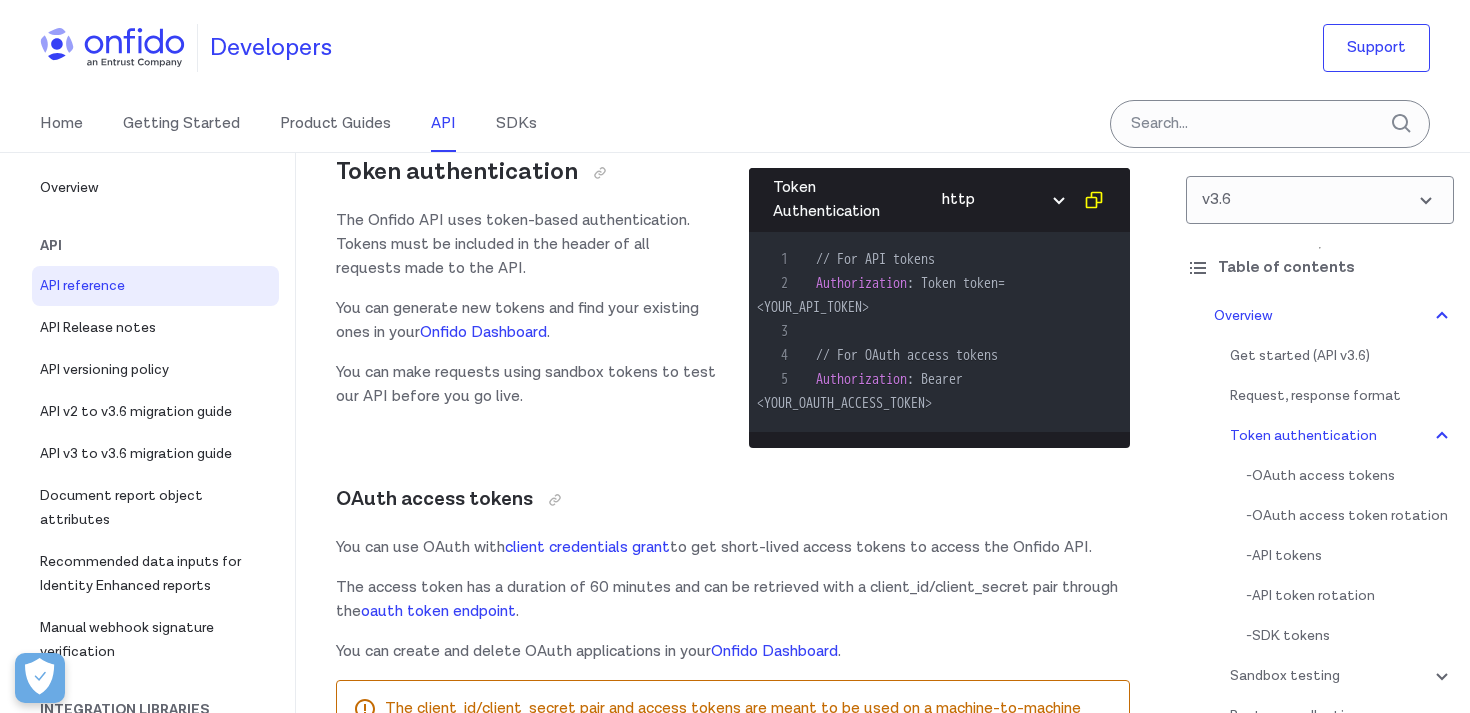 scroll, scrollTop: 49827, scrollLeft: 0, axis: vertical 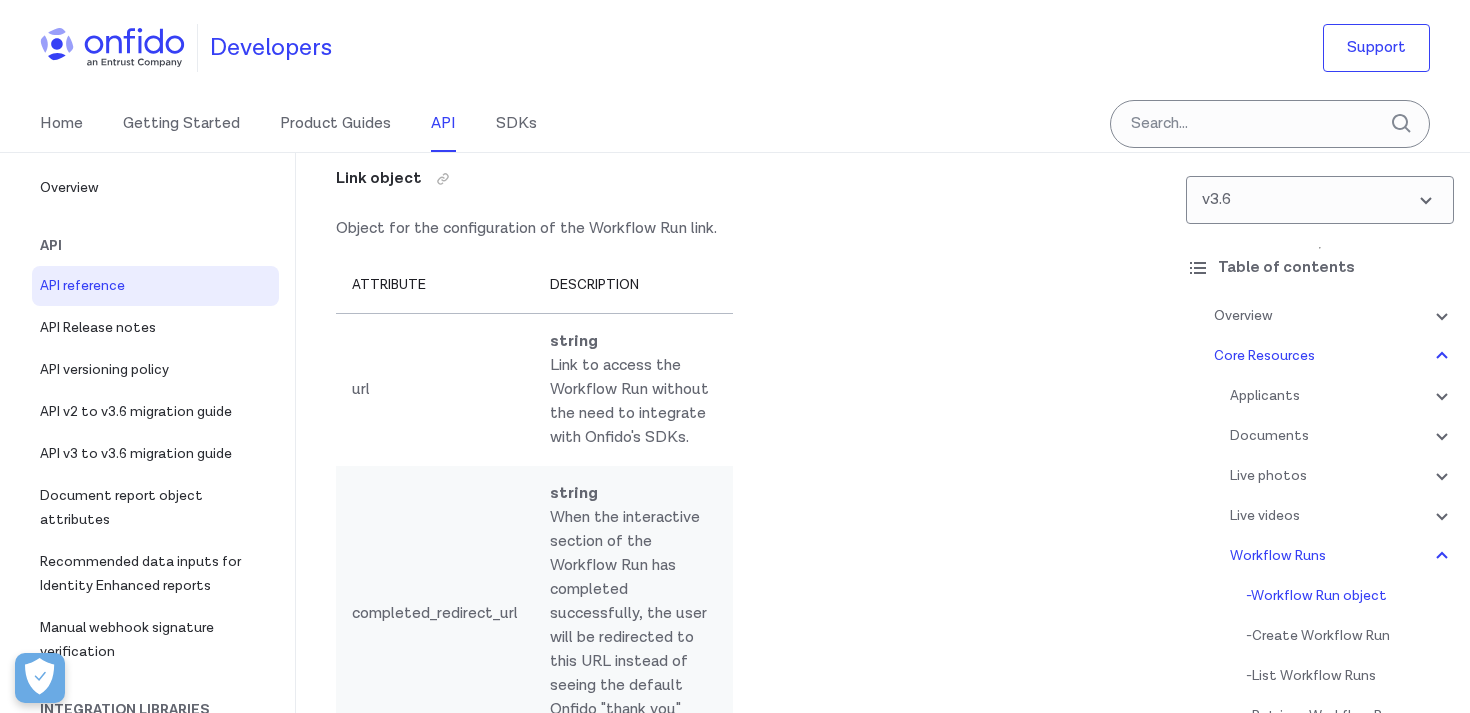 drag, startPoint x: 520, startPoint y: 326, endPoint x: 573, endPoint y: 375, distance: 72.18033 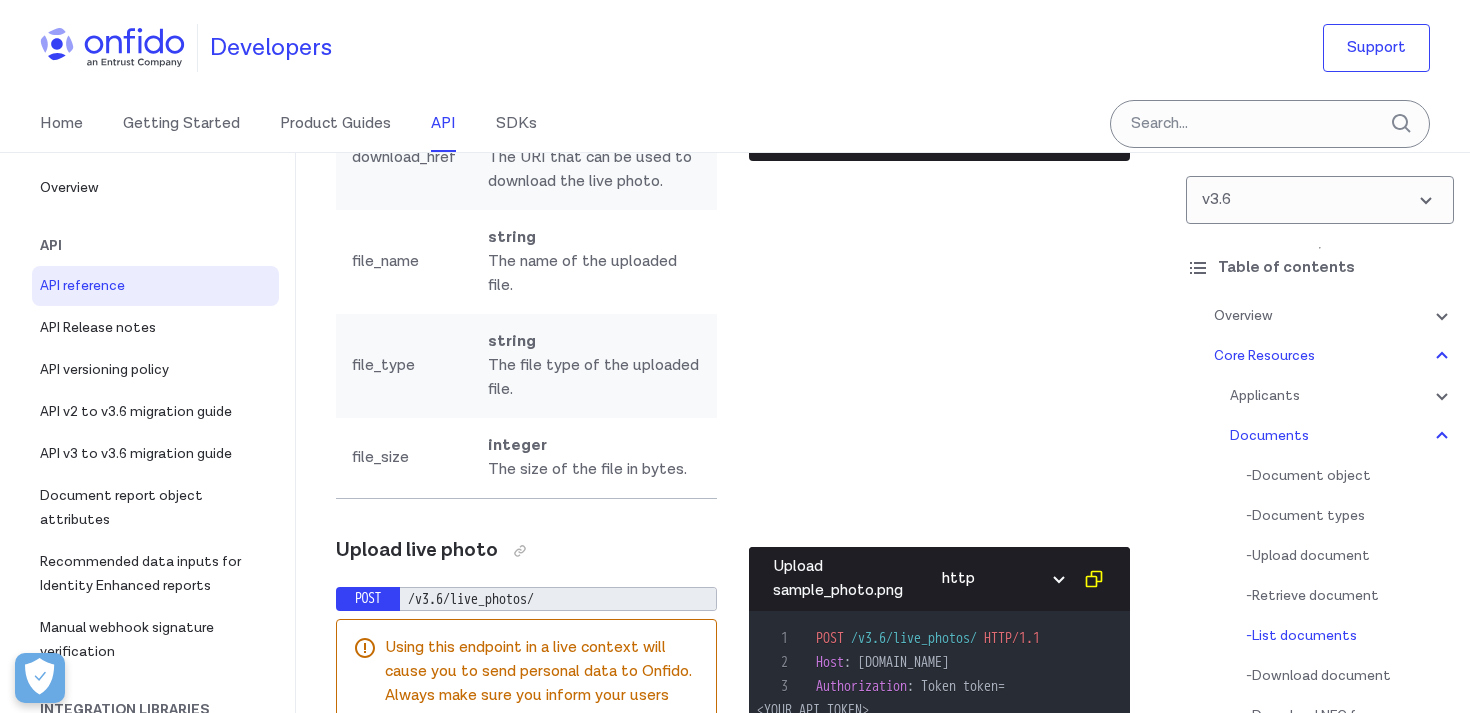 scroll, scrollTop: 40062, scrollLeft: 0, axis: vertical 